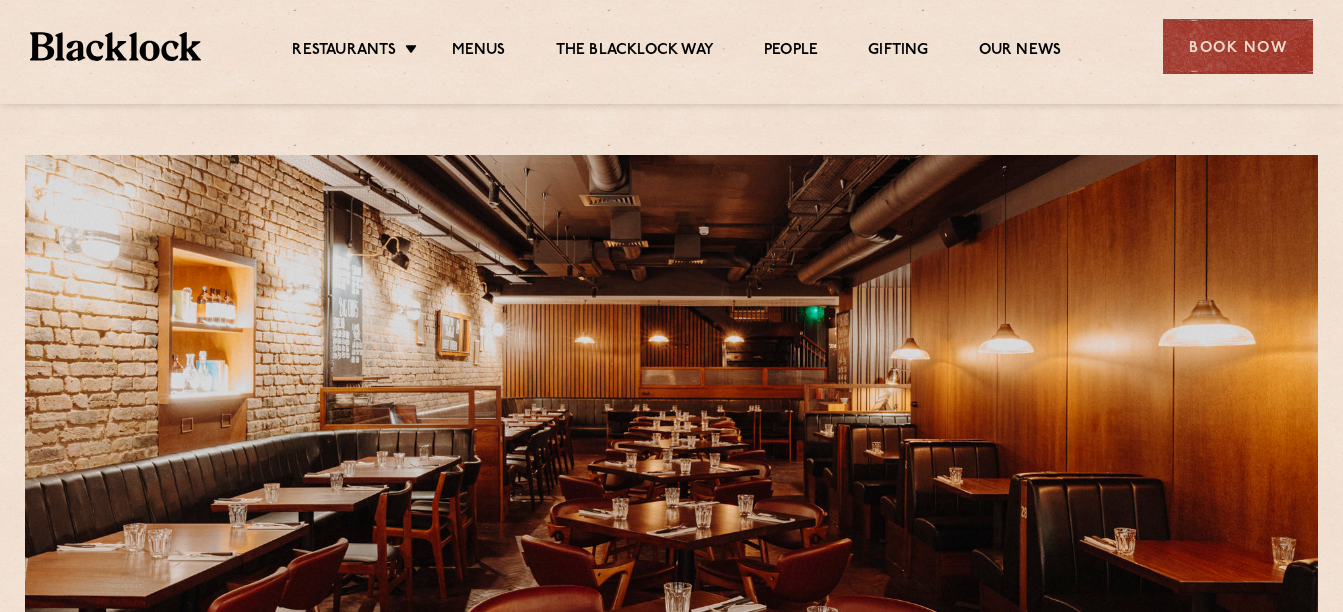 scroll, scrollTop: 0, scrollLeft: 0, axis: both 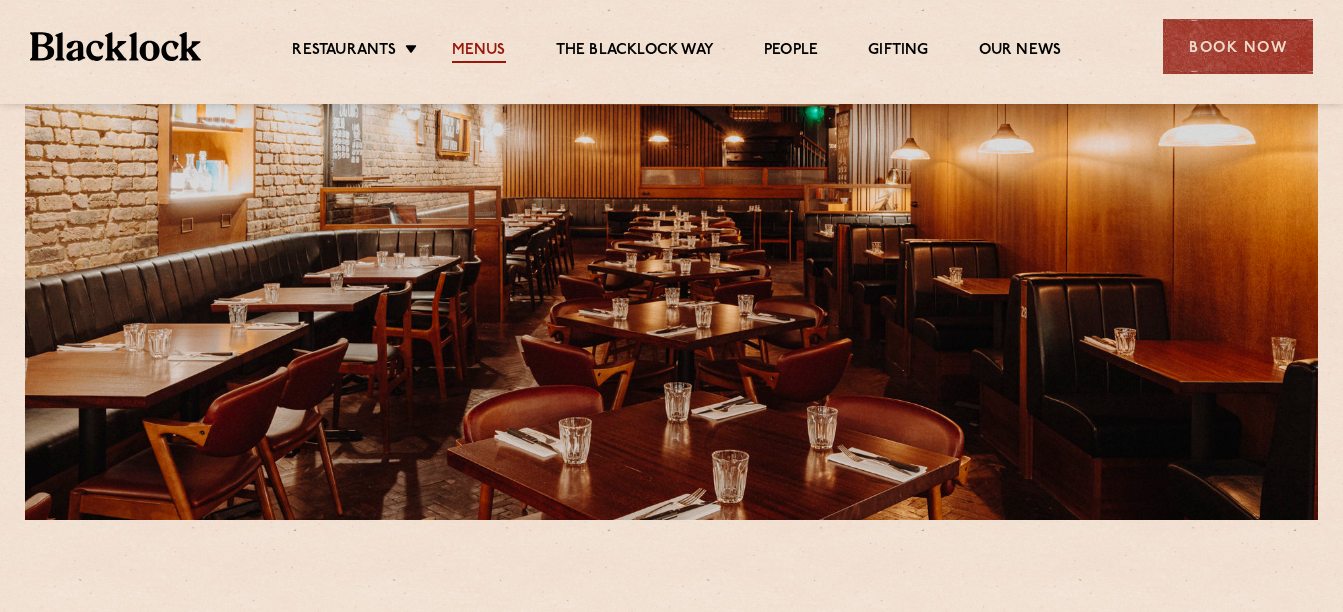 click on "Menus" at bounding box center [479, 52] 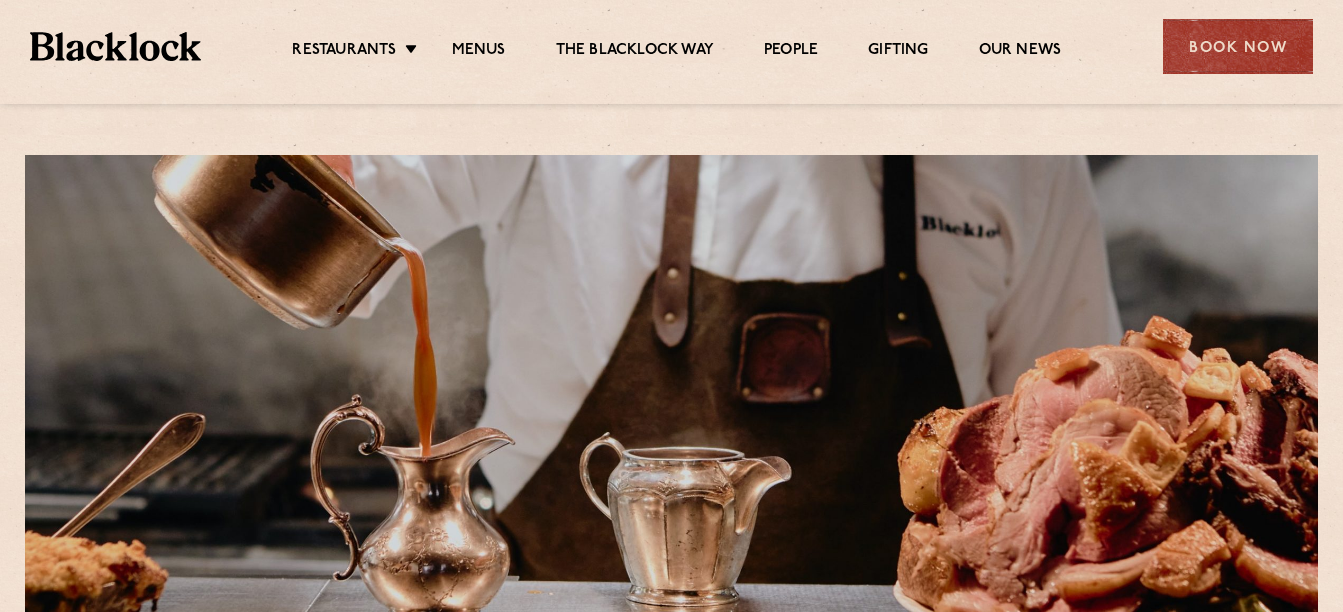 scroll, scrollTop: 0, scrollLeft: 0, axis: both 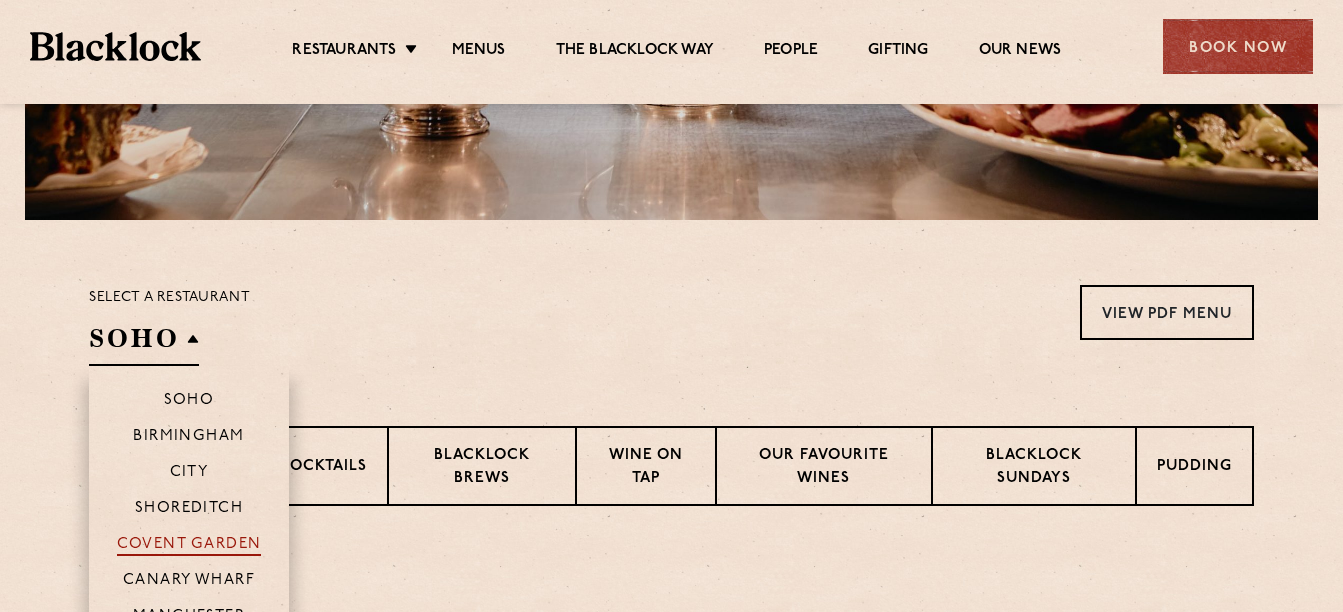 click on "Covent Garden" at bounding box center (189, 546) 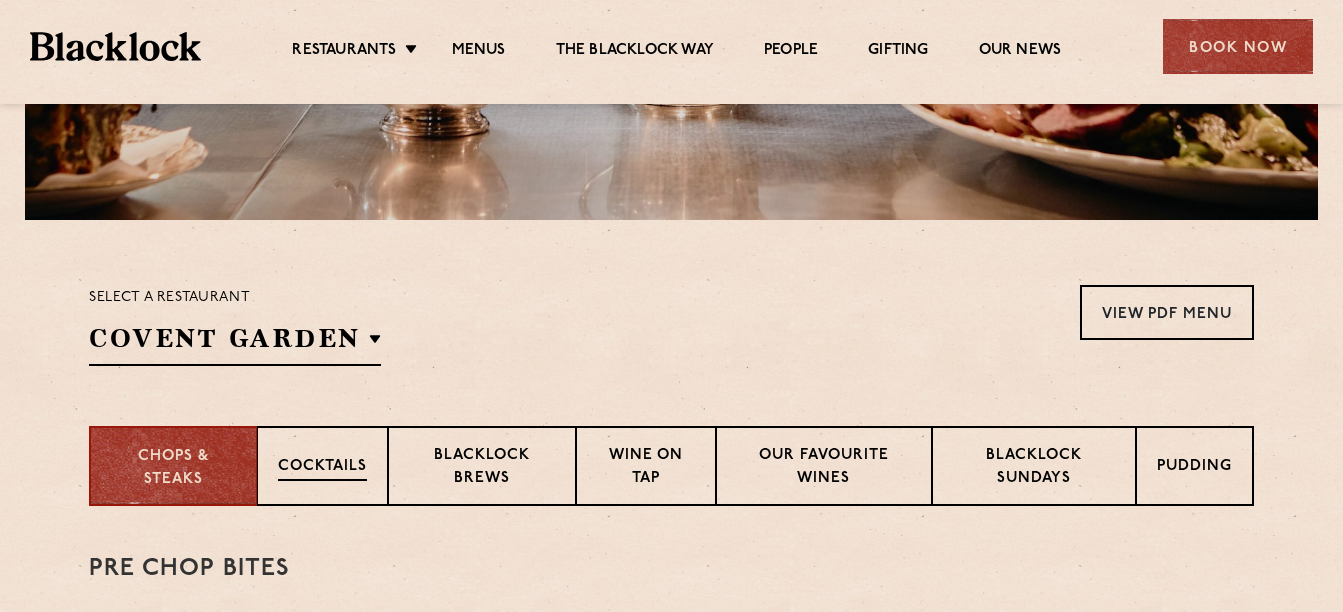 click on "Cocktails" at bounding box center [322, 468] 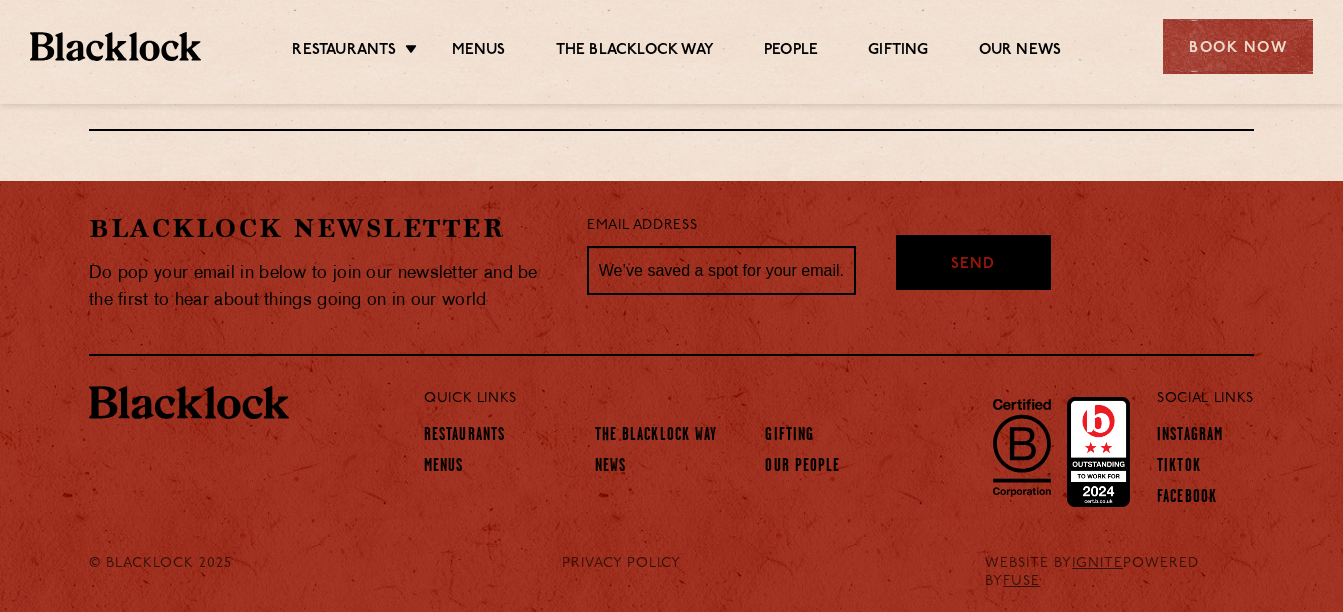 scroll, scrollTop: 2398, scrollLeft: 0, axis: vertical 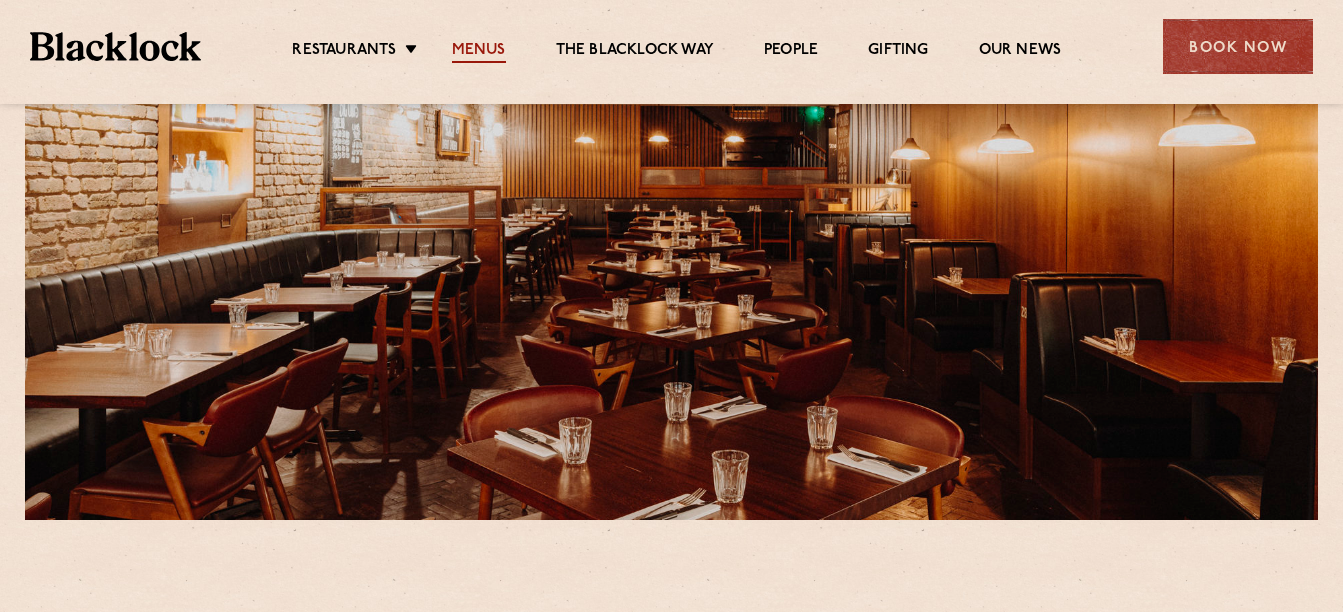 click on "Menus" at bounding box center (479, 52) 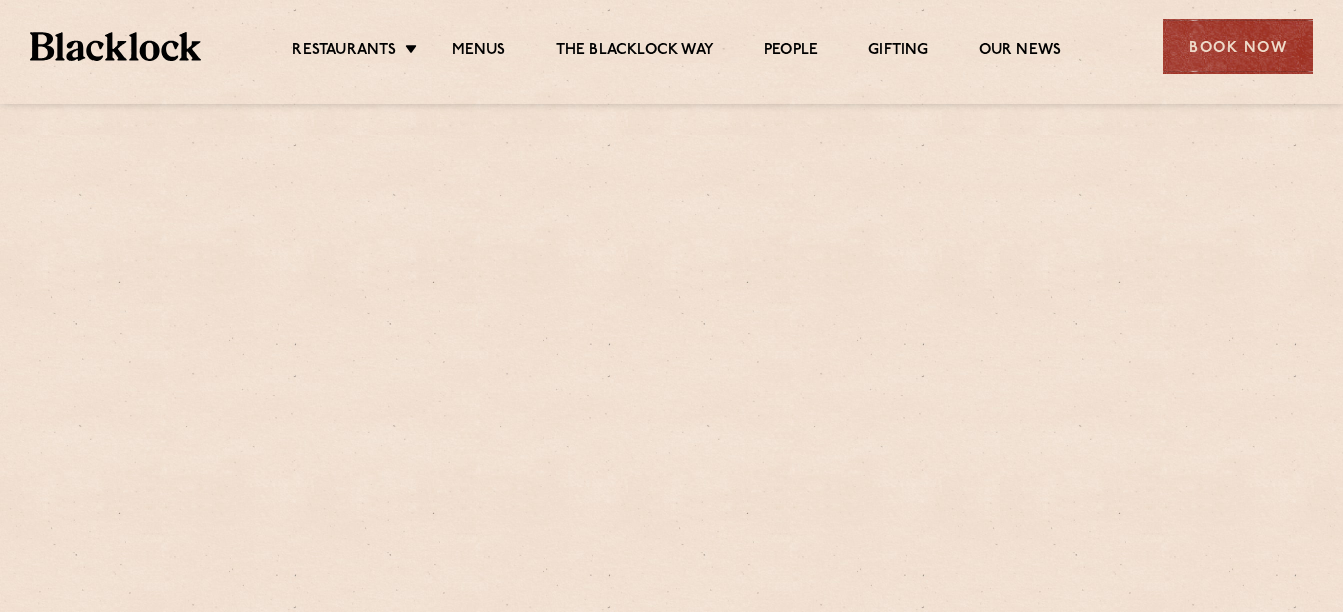 scroll, scrollTop: 0, scrollLeft: 0, axis: both 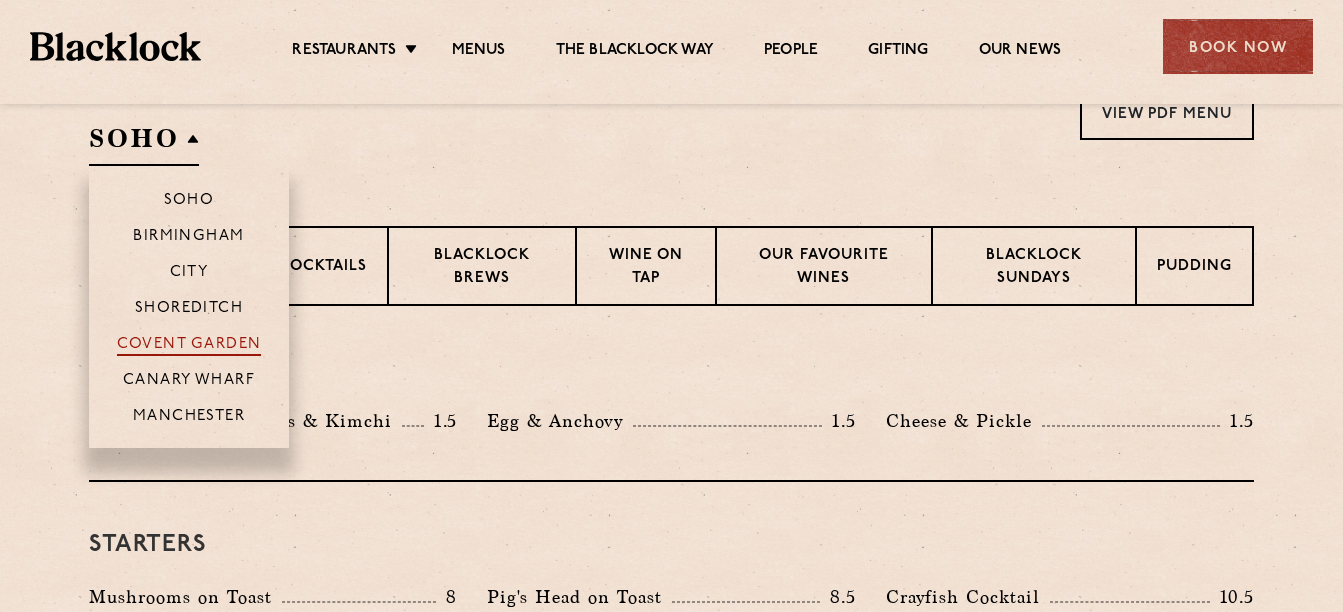 click on "Covent Garden" at bounding box center [189, 346] 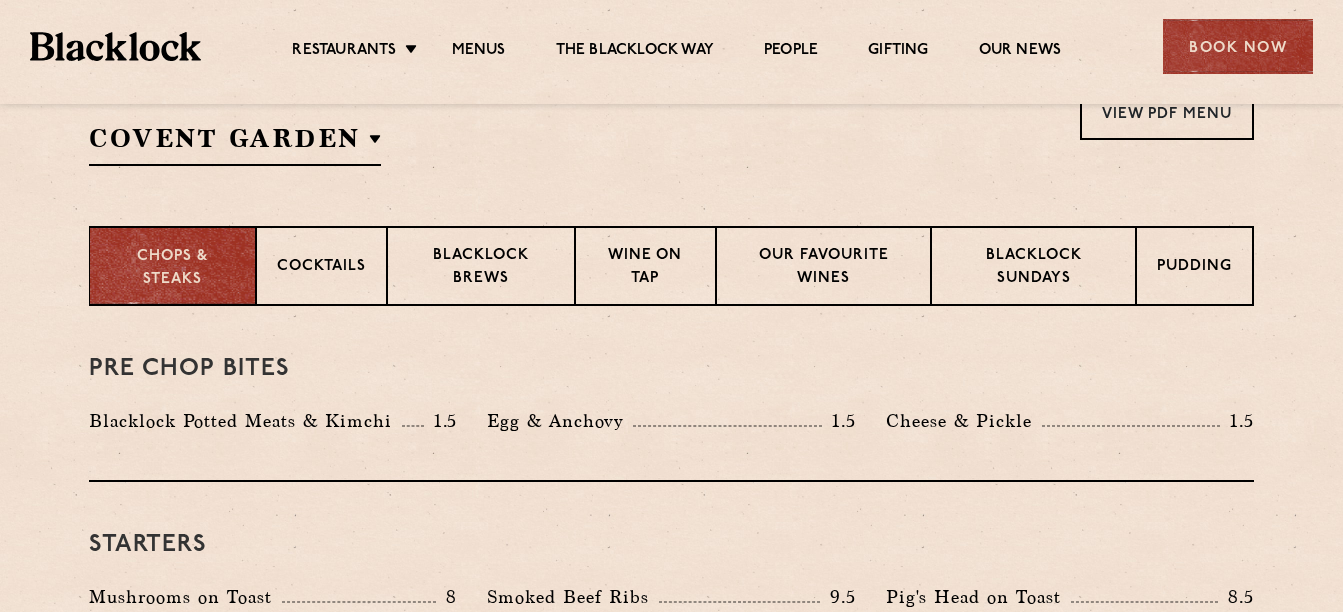 click on "Chops & Steaks" at bounding box center (172, 268) 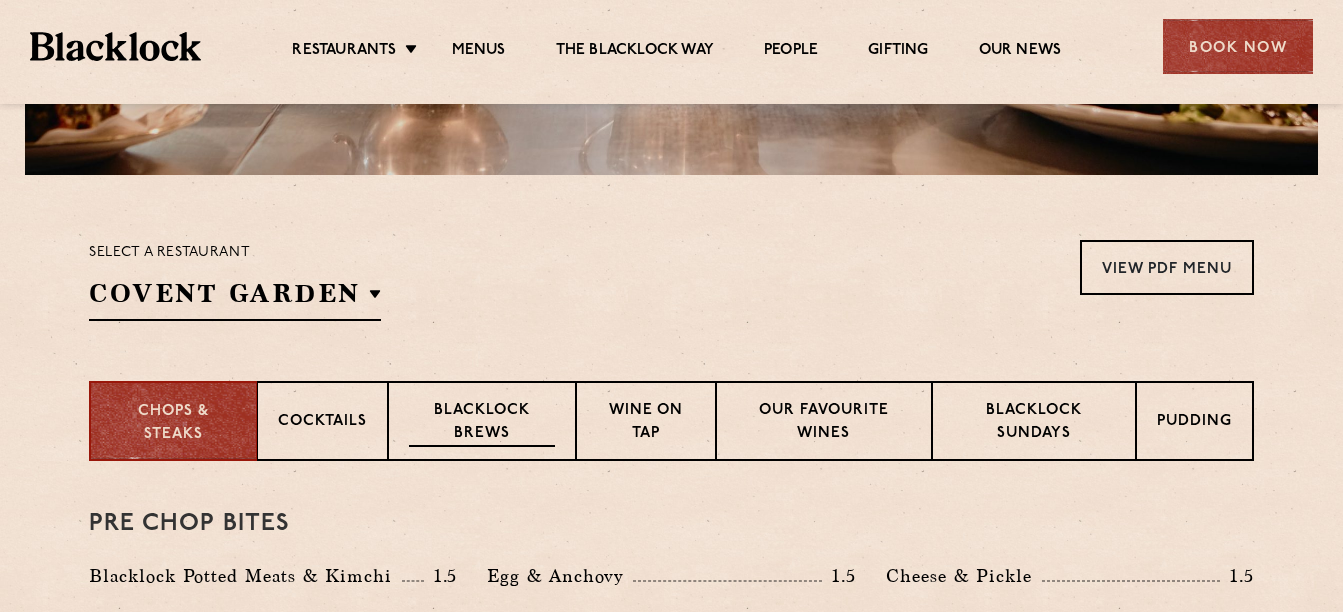 scroll, scrollTop: 500, scrollLeft: 0, axis: vertical 